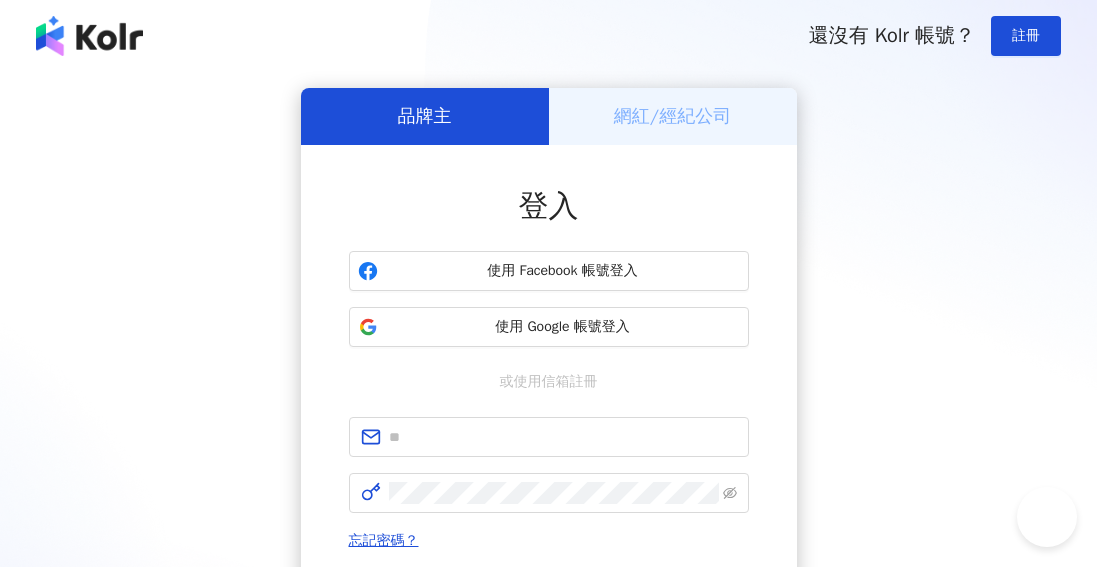 scroll, scrollTop: 0, scrollLeft: 0, axis: both 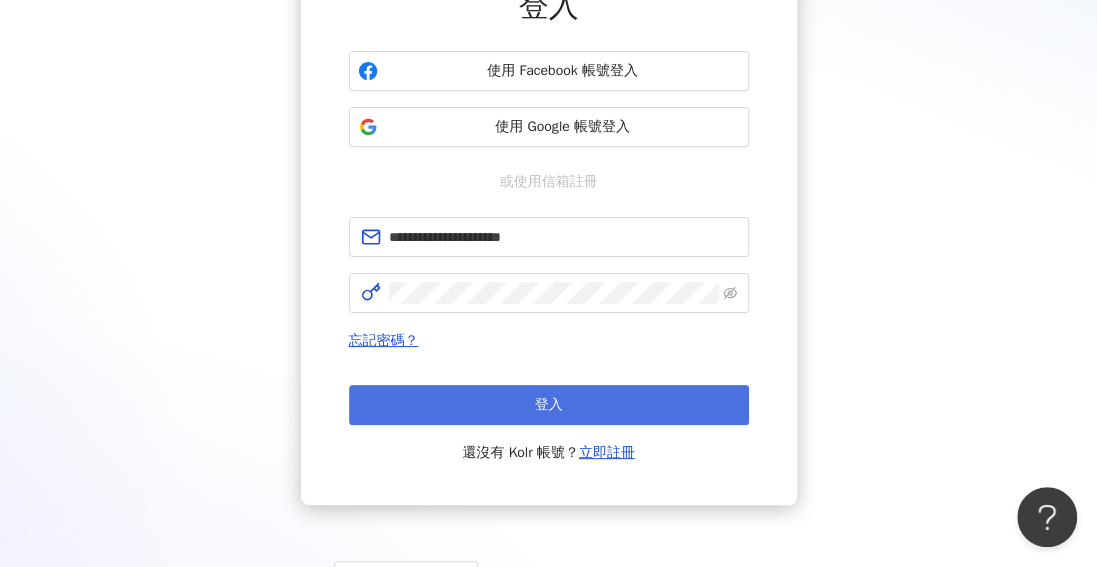 click on "登入" at bounding box center (549, 405) 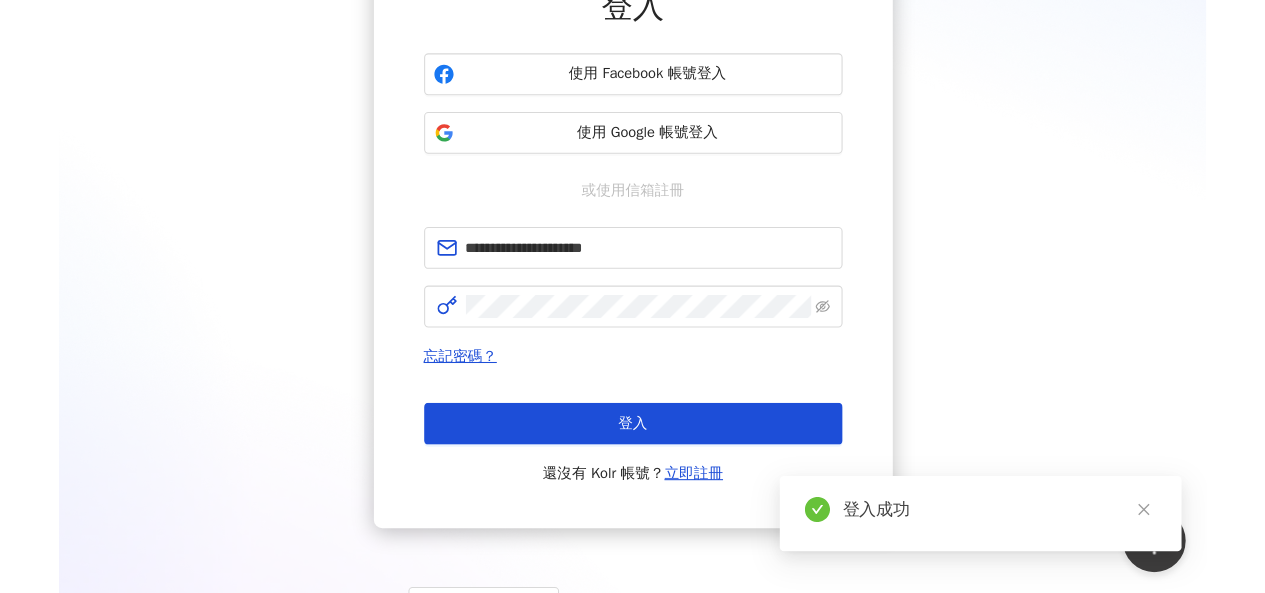scroll, scrollTop: 0, scrollLeft: 0, axis: both 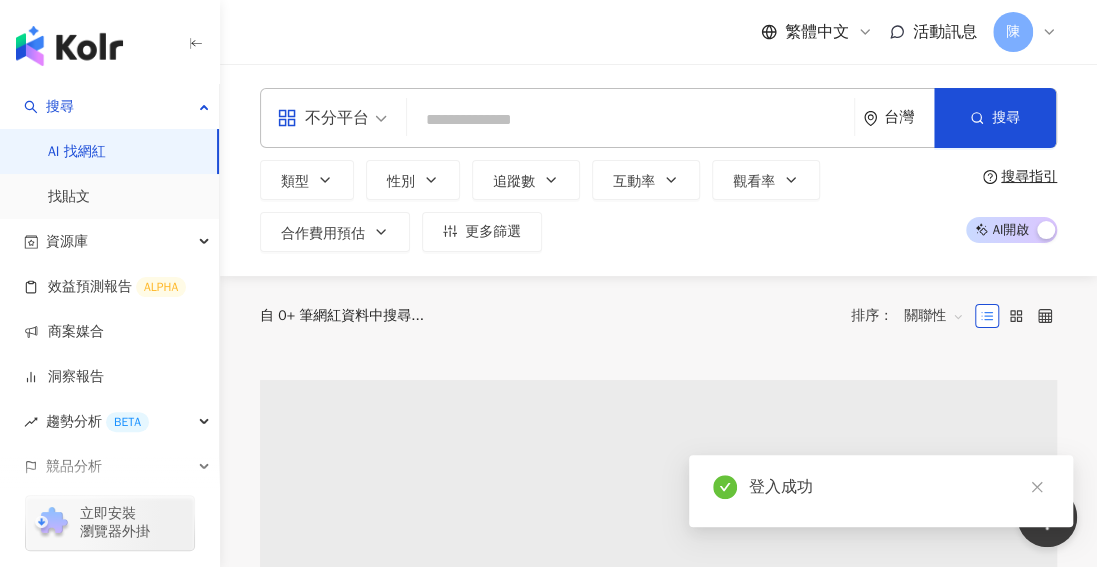 click at bounding box center (630, 120) 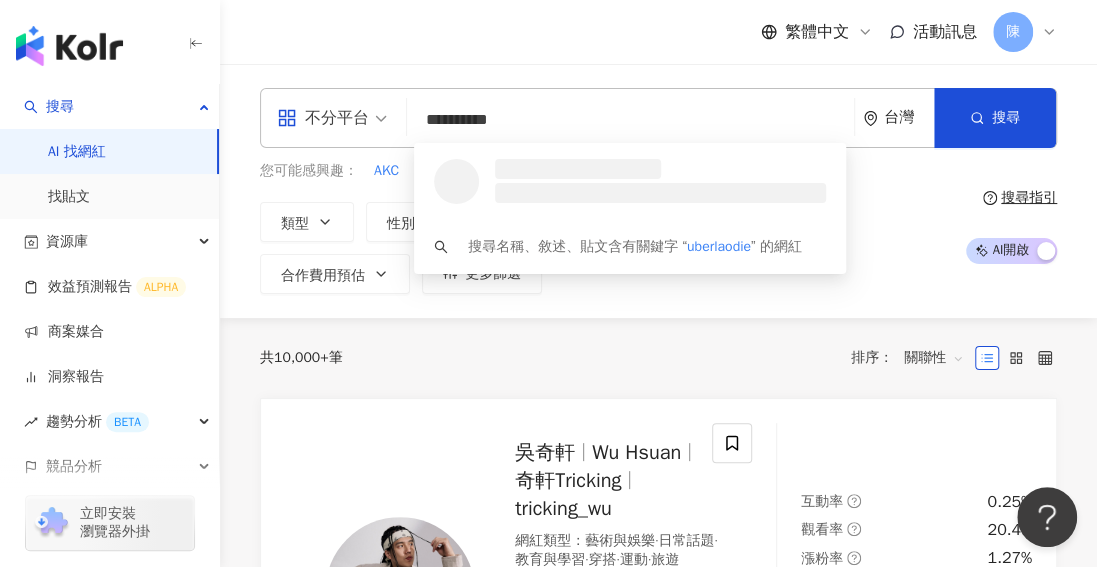 type on "******" 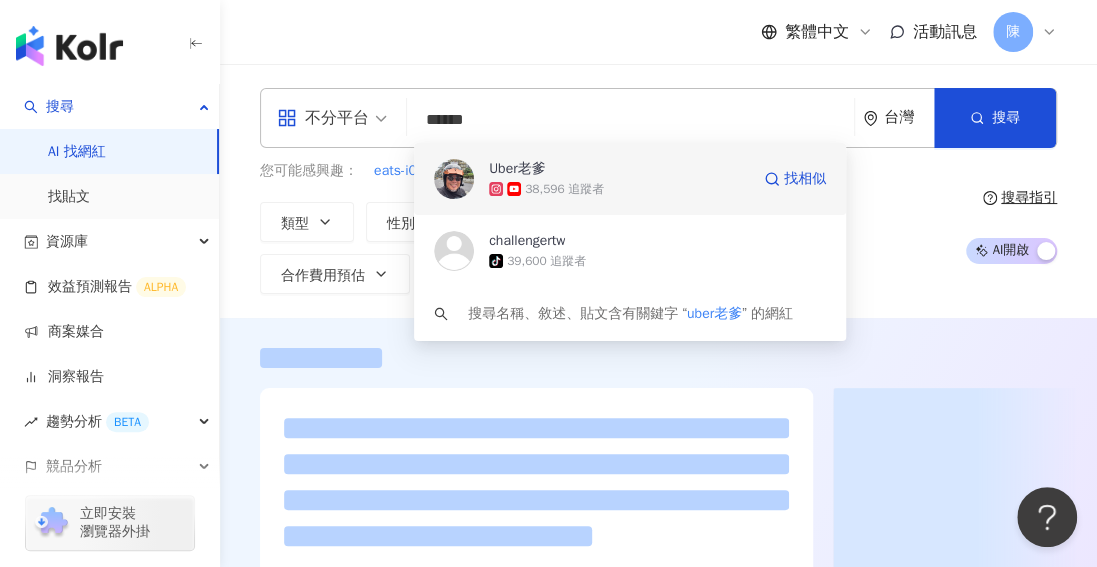 click on "38,596   追蹤者" at bounding box center (564, 189) 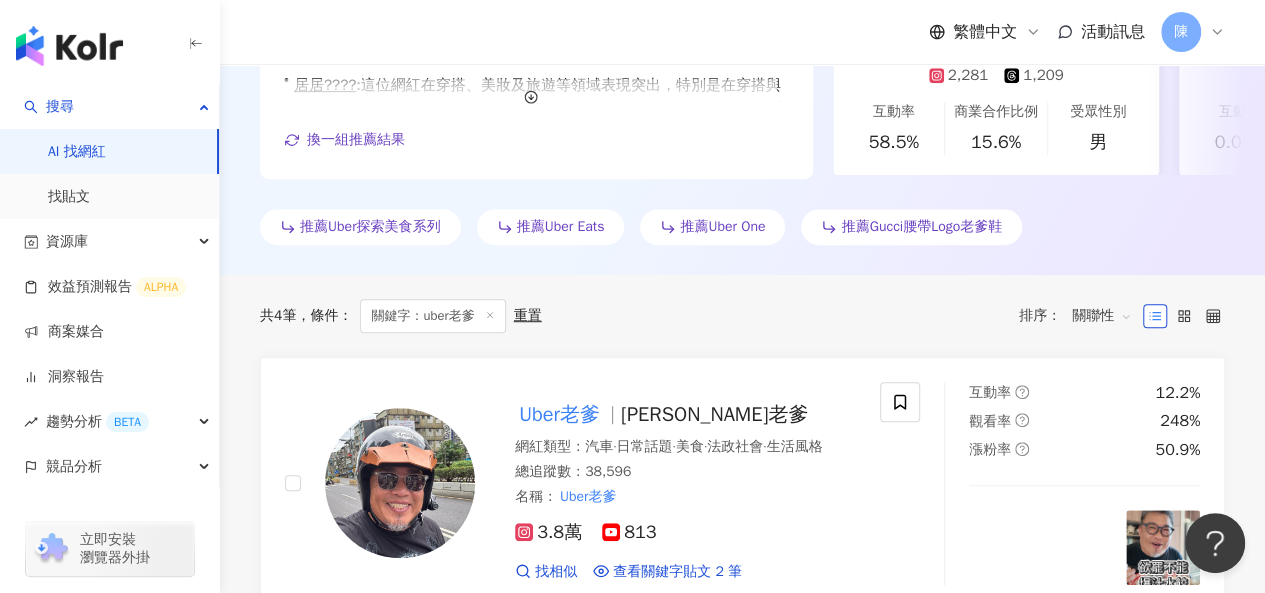 scroll, scrollTop: 500, scrollLeft: 0, axis: vertical 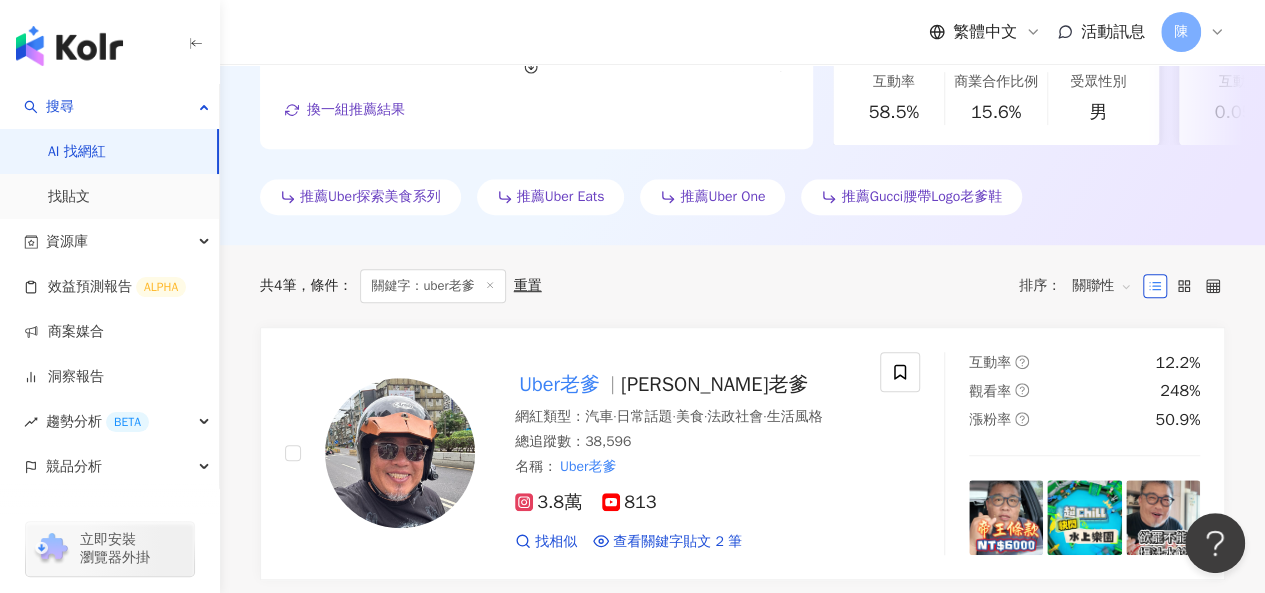 click on "共  4  筆 條件 ： 關鍵字：uber老爹 重置 排序： 關聯性" at bounding box center (742, 286) 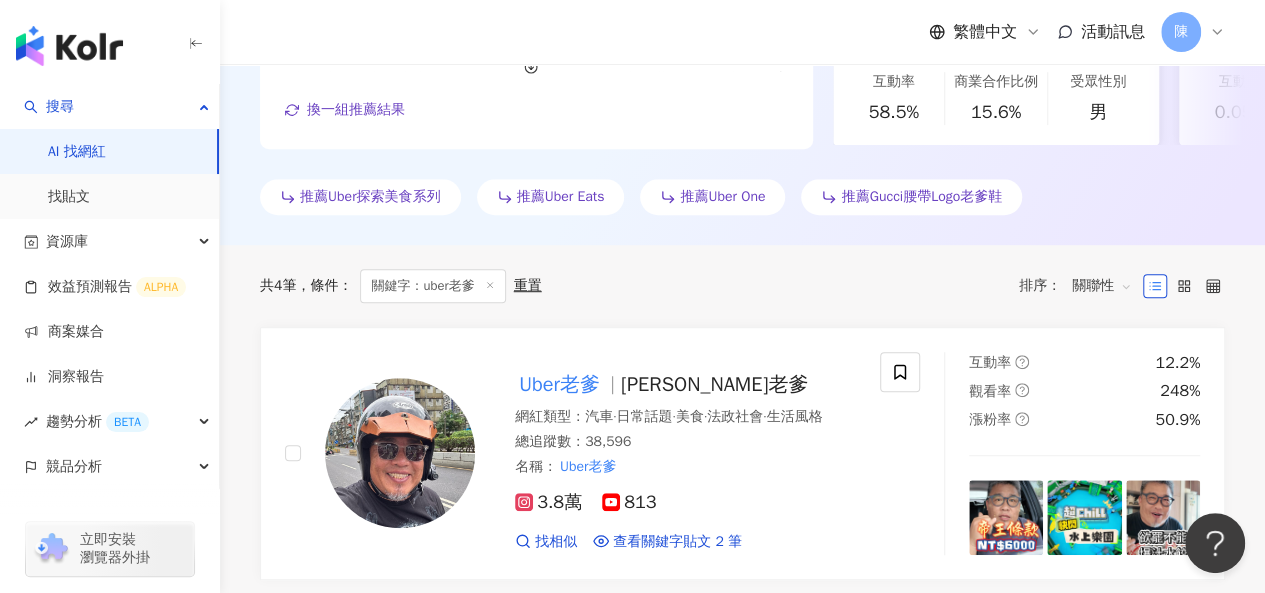 click on "共  4  筆 條件 ： 關鍵字：uber老爹 重置 排序： 關聯性" at bounding box center [742, 286] 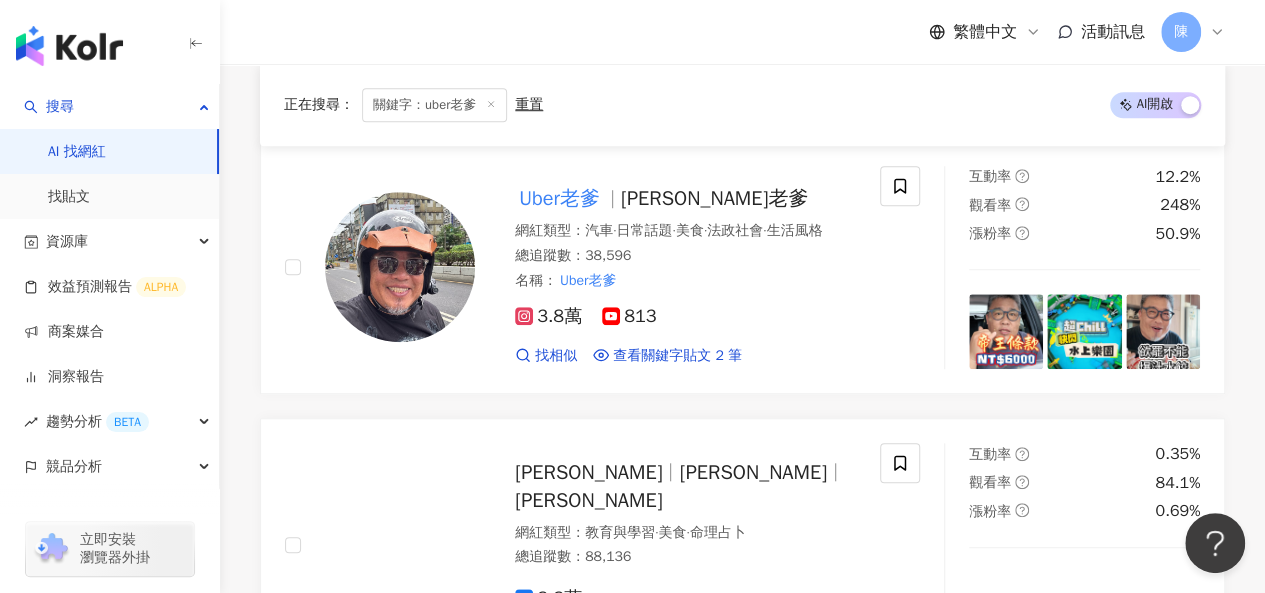 scroll, scrollTop: 700, scrollLeft: 0, axis: vertical 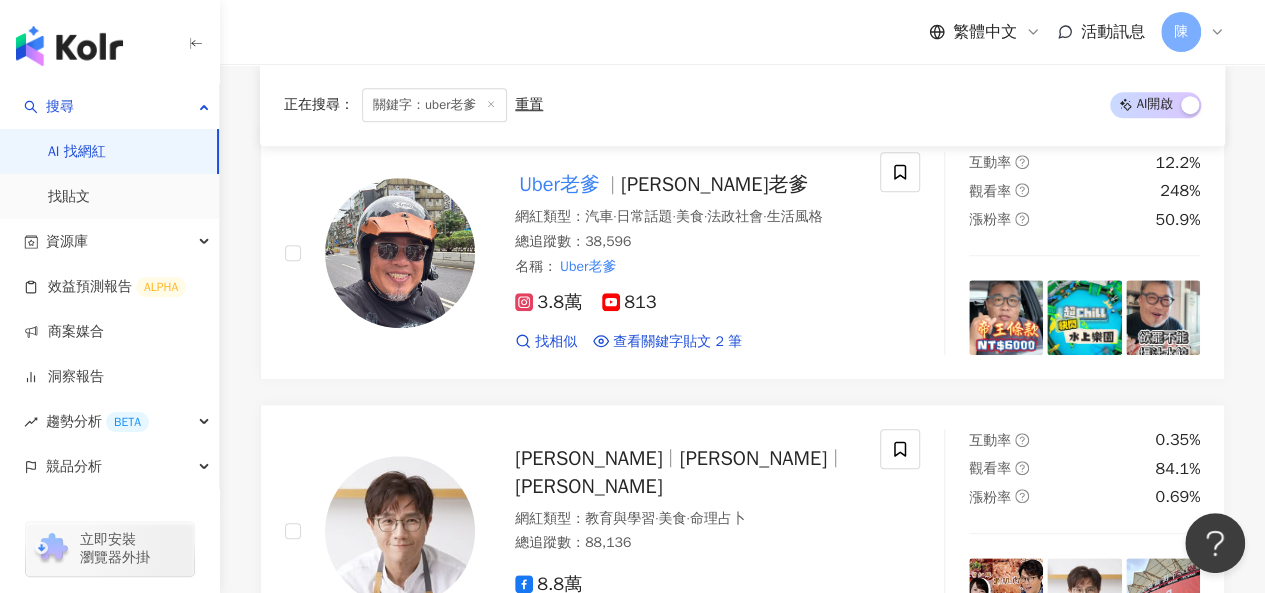 click on "Uber老爹 崔老爹 網紅類型 ： 汽車  ·  日常話題  ·  美食  ·  法政社會  ·  生活風格 總追蹤數 ： 38,596 名稱 ： Uber老爹 3.8萬 813 找相似 查看關鍵字貼文 2 筆 互動率 12.2% 觀看率 248% 漲粉率 50.9% Jacko蔣偉文 蔣緯承 Jacko Chiang 網紅類型 ： 教育與學習  ·  美食  ·  命理占卜 總追蹤數 ： 88,136 8.8萬 找相似 查看關鍵字貼文 1 筆 互動率 0.35% 觀看率 84.1% 漲粉率 0.69% 政大女孩悄悄話 fishhh.podcast 網紅類型 ： Podcast  ·  感情  ·  藝術與娛樂  ·  日常話題  ·  教育與學習  ·  美食  ·  命理占卜 總追蹤數 ： 23,781 2.2萬 1,345 找相似 查看關鍵字貼文 1 筆 互動率 18.4% 觀看率 839% 漲粉率 41.9% 有間車行叫裕薪 網紅類型 ： 自行車  ·  汽車  ·  法政社會 總追蹤數 ： 24,700 2.5萬 查看關鍵字貼文 1 筆 互動率 0.76% 觀看率 41.4% 漲粉率 0%" at bounding box center [742, 669] 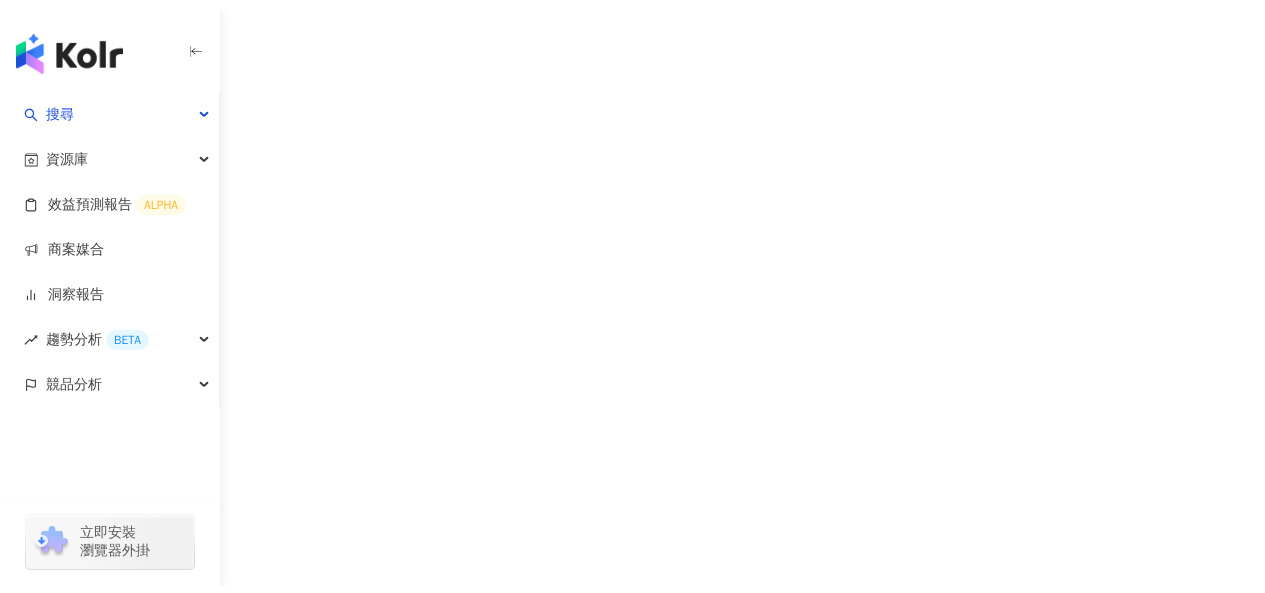 scroll, scrollTop: 0, scrollLeft: 0, axis: both 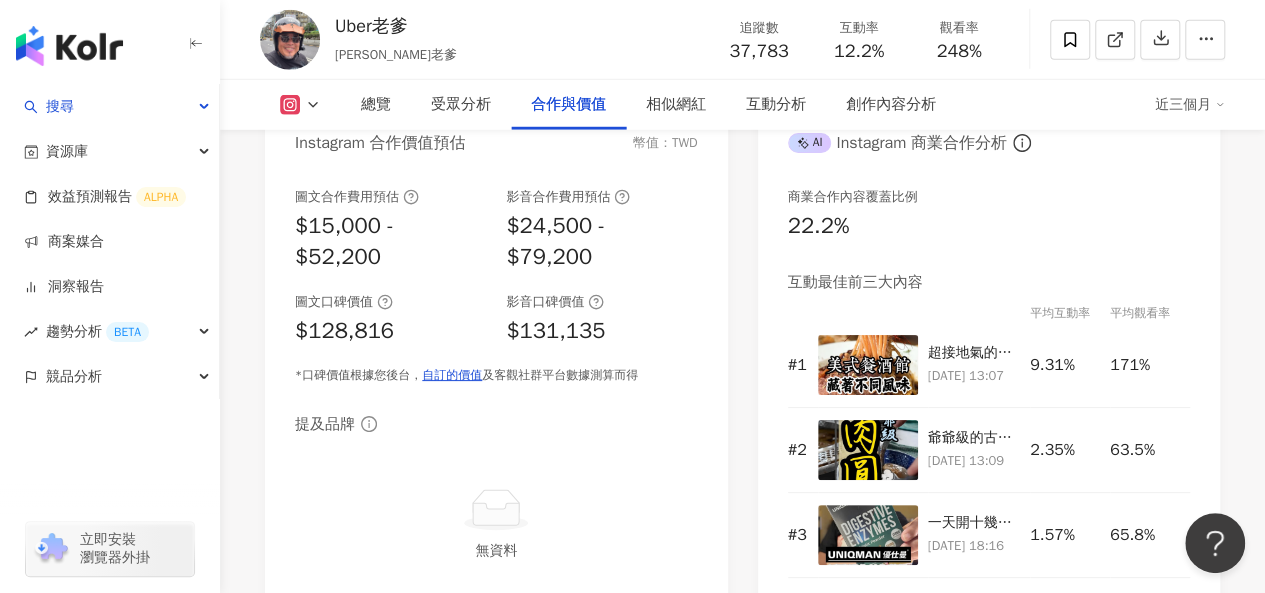 click on "Instagram 合作價值預估 幣值：TWD 圖文合作費用預估   $15,000 - $52,200 影音合作費用預估   $24,500 - $79,200 圖文口碑價值   $128,816 影音口碑價值   $131,135 *口碑價值根據您後台， 自訂的價值 及客觀社群平台數據測算而得 提及品牌 無資料 AI Instagram 商業合作分析 商業合作內容覆蓋比例   22.2% 互動最佳前三大內容 平均互動率 平均觀看率 # 1
超接地氣的美式餐酒館
🍽️ Boulevard Café 美式餐酒館
📌 新店[STREET_ADDRESS]
☎️ [PHONE_NUMBER]
🕤 12:30-21:00
#uber #美式 #餐酒館 #uberdriver #多元計程車 #新店 #香煎鴨胸 #pizza #[PERSON_NAME]雞 #牛三寶 #外國人 #推薦 #接地氣 #義大利麵 #焗烤 #松露燉飯 #懂吃 #老饕 [DATE] 13:07 9.31% 171% # 2 [DATE] 13:09 2.35% 63.5% # 3 [DATE] 18:16 1.57% 65.8%" at bounding box center [742, 364] 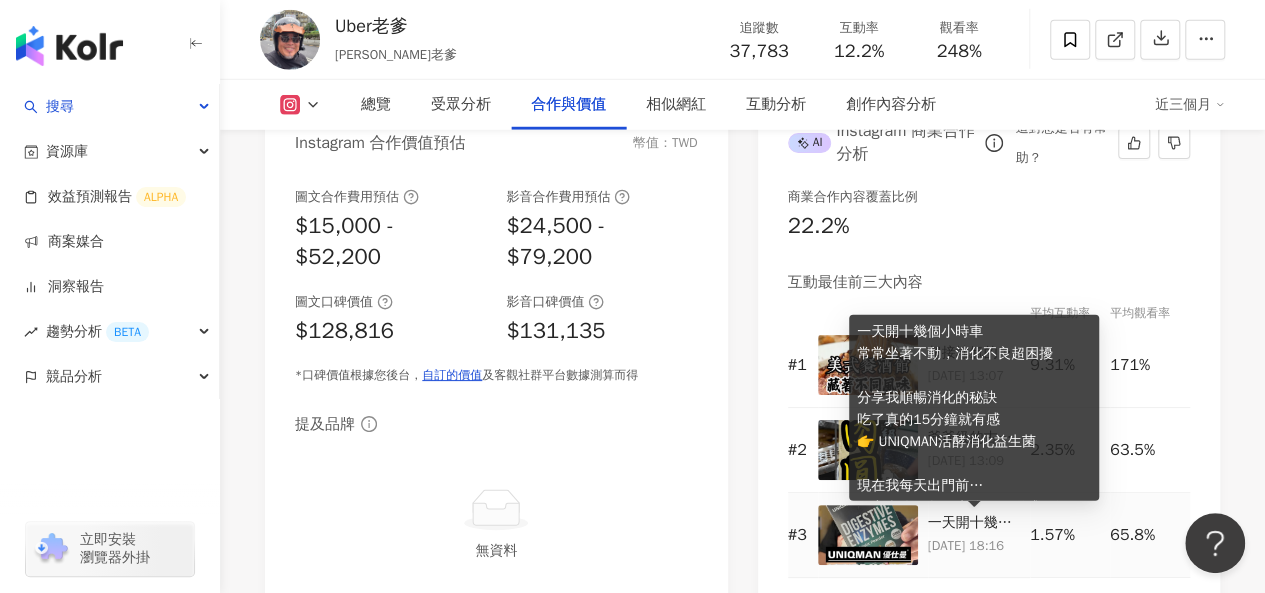 click on "一天開十幾個小時車
常常坐著不動，消化不良超困擾
分享我順暢消化的秘訣
吃了真的15分鐘就有感
👉 UNIQMAN活酵消化益生菌
現在我每天出門前
一定會吃一包再上路，飽脹感好很多！
說真的消化順了，連開車心情都輕鬆多了
裡面的綜合消化酵素、益生菌後生元、大豆發酵物
真不是蓋的，幫我增加好菌超級順
不藏私，推薦給你們！
👉 [URL][DOMAIN_NAME]
#UNIQMAN #優仕曼 #消化益生菌推薦 #活酵消化好幫手
#UBER老爹也要顧健康
「品牌合作」@[DOMAIN_NAME]" at bounding box center [974, 523] 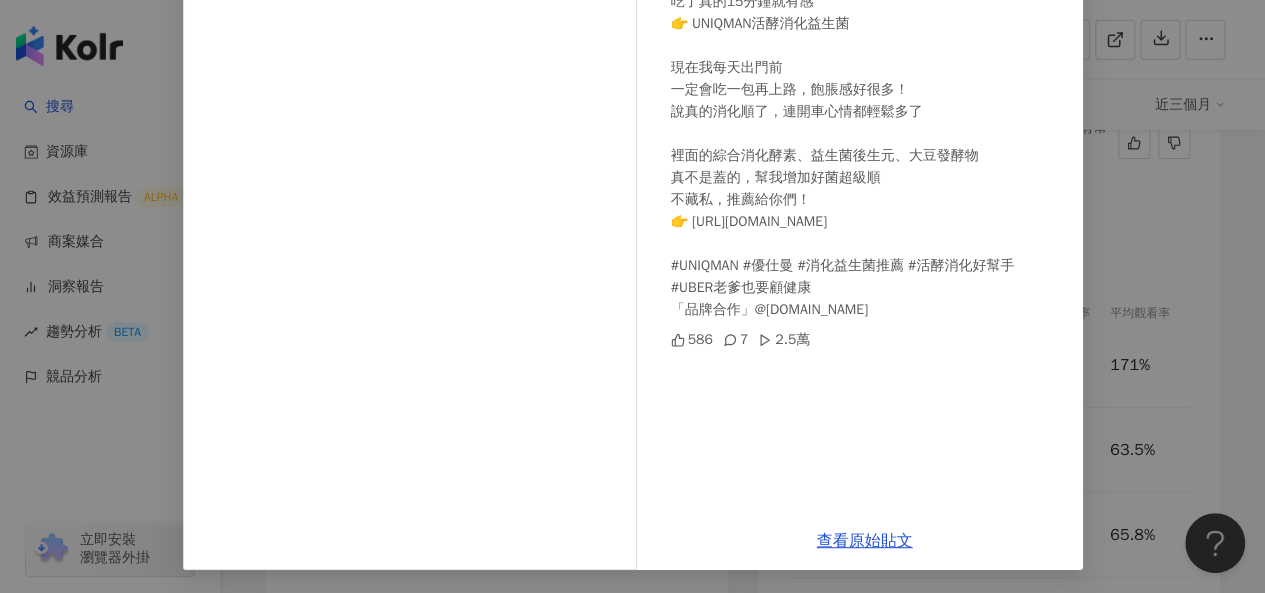 scroll, scrollTop: 304, scrollLeft: 0, axis: vertical 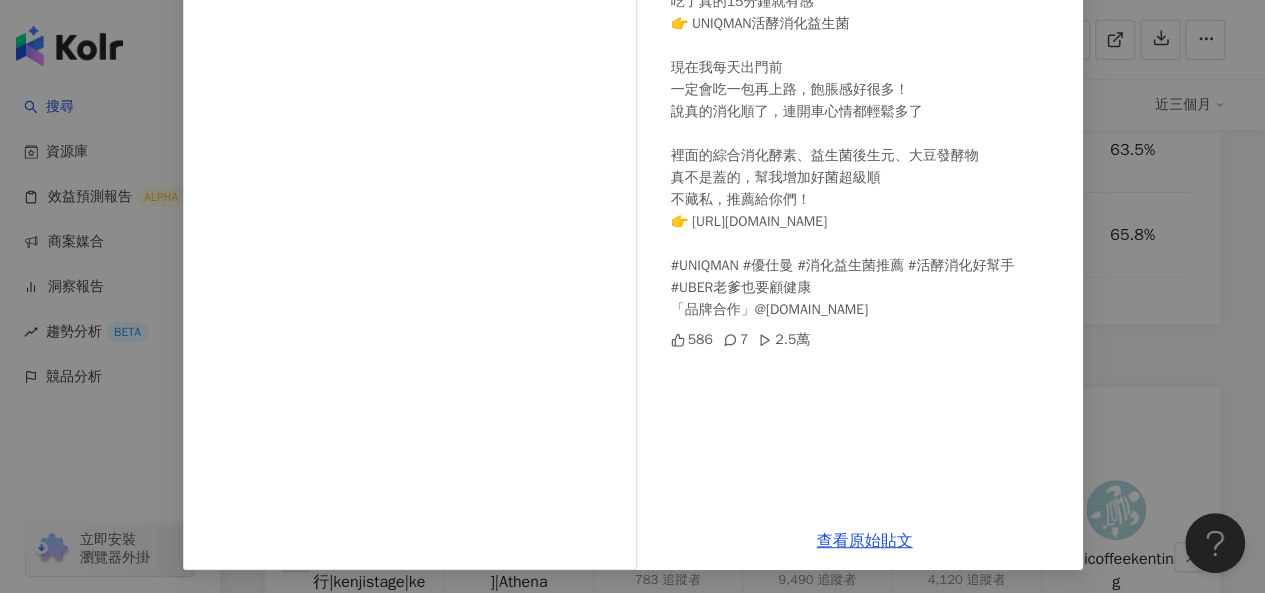 click on "Uber老爹 [DATE] 一天開十幾個小時車
常常坐著不動，消化不良超困擾
分享我順暢消化的秘訣
吃了真的15分鐘就有感
👉 UNIQMAN活酵消化益生菌
現在我每天出門前
一定會吃一包再上路，飽脹感好很多！
說真的消化順了，連開車心情都輕鬆多了
裡面的綜合消化酵素、益生菌後生元、大豆發酵物
真不是蓋的，幫我增加好菌超級順
不藏私，推薦給你們！
👉 [URL][DOMAIN_NAME]
#UNIQMAN #優仕曼 #消化益生菌推薦 #活酵消化好幫手
#UBER老爹也要顧健康
「品牌合作」@[DOMAIN_NAME] 586 7 2.5萬 查看原始貼文" at bounding box center [632, 296] 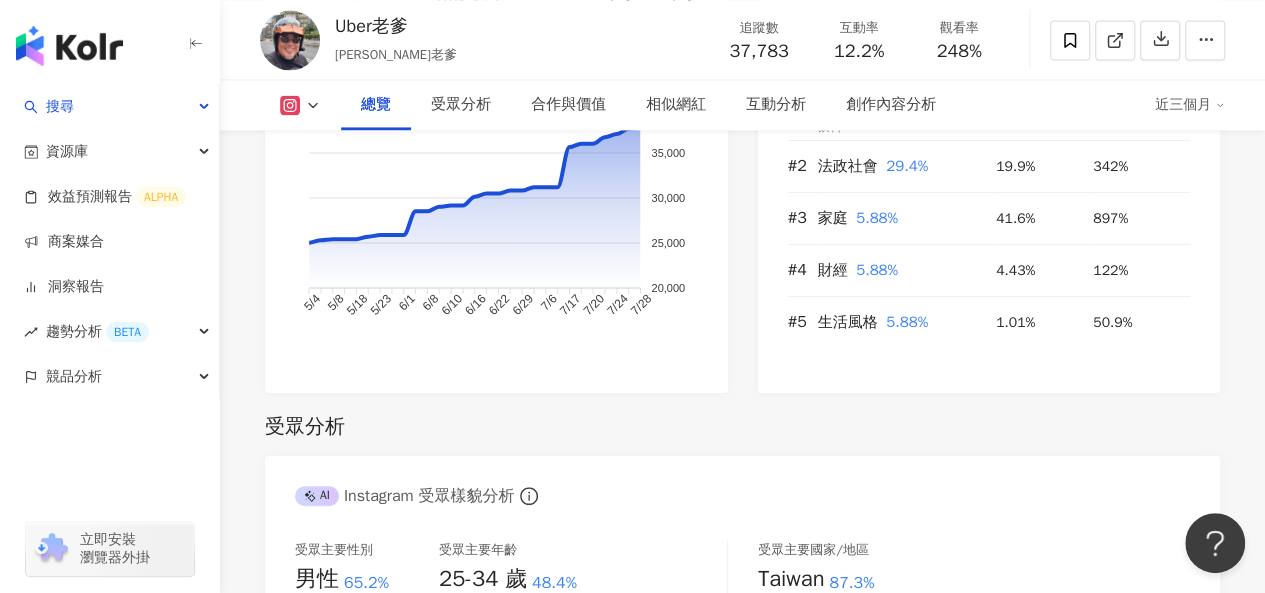 scroll, scrollTop: 1400, scrollLeft: 0, axis: vertical 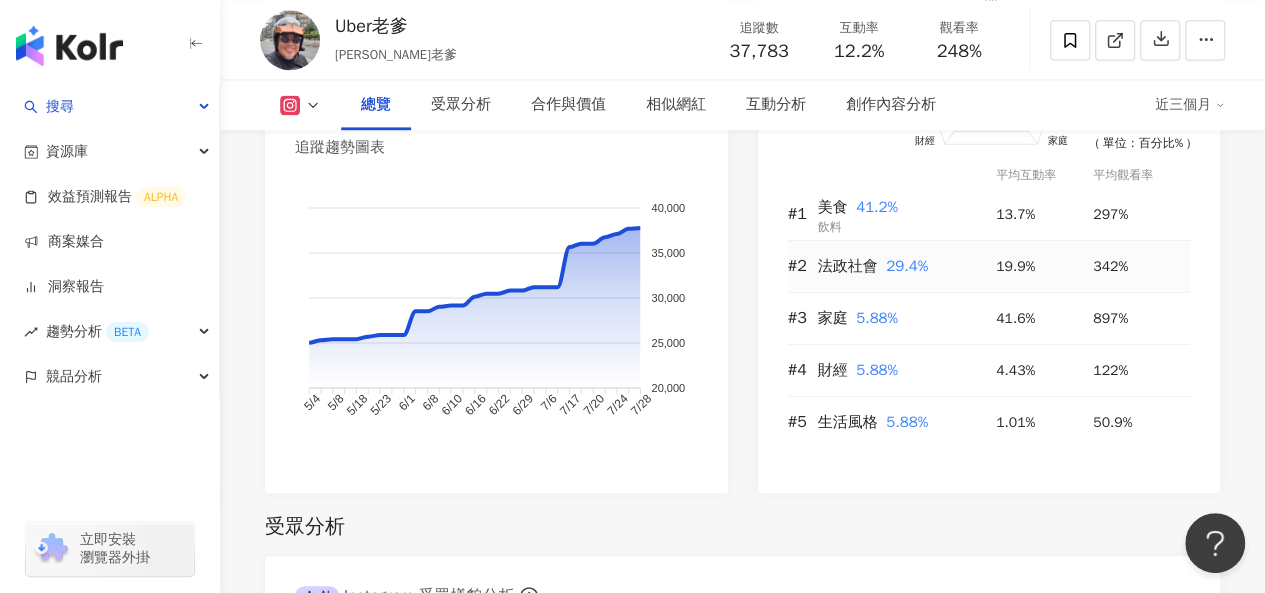 click on "法政社會" at bounding box center [848, 266] 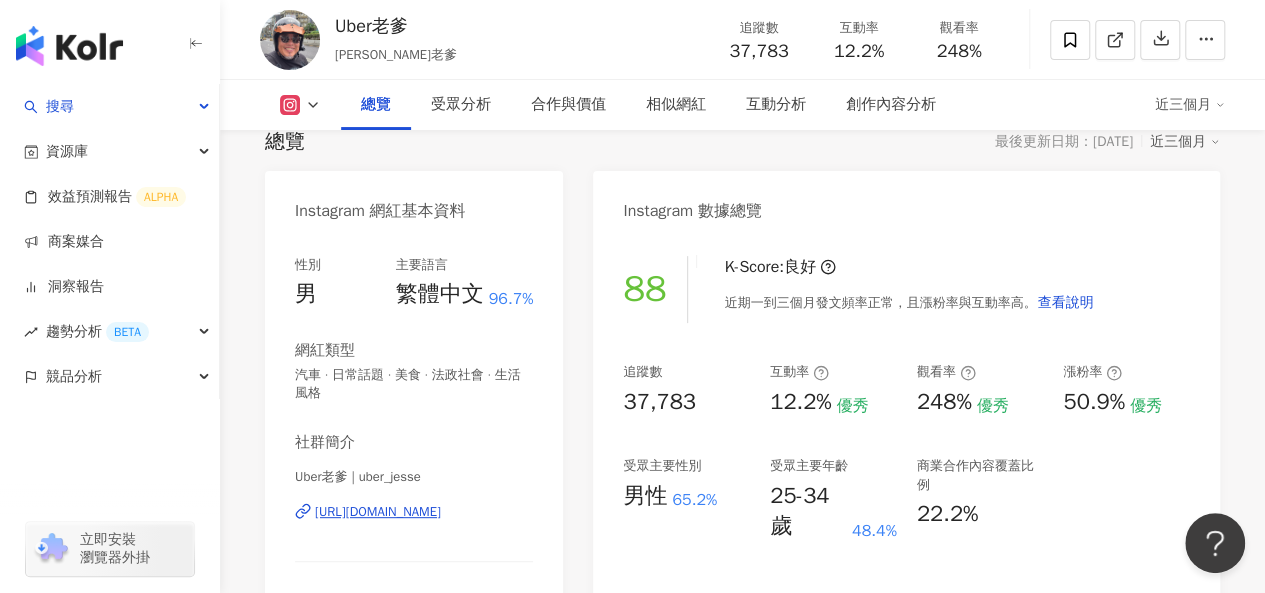 scroll, scrollTop: 100, scrollLeft: 0, axis: vertical 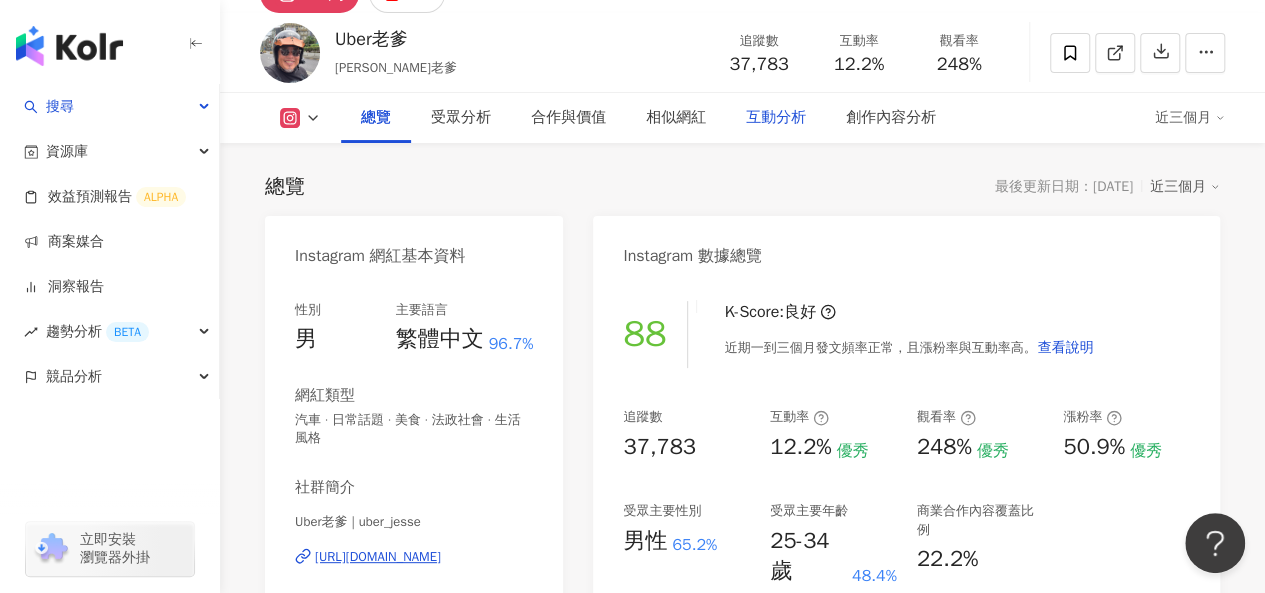 click on "互動分析" at bounding box center [776, 118] 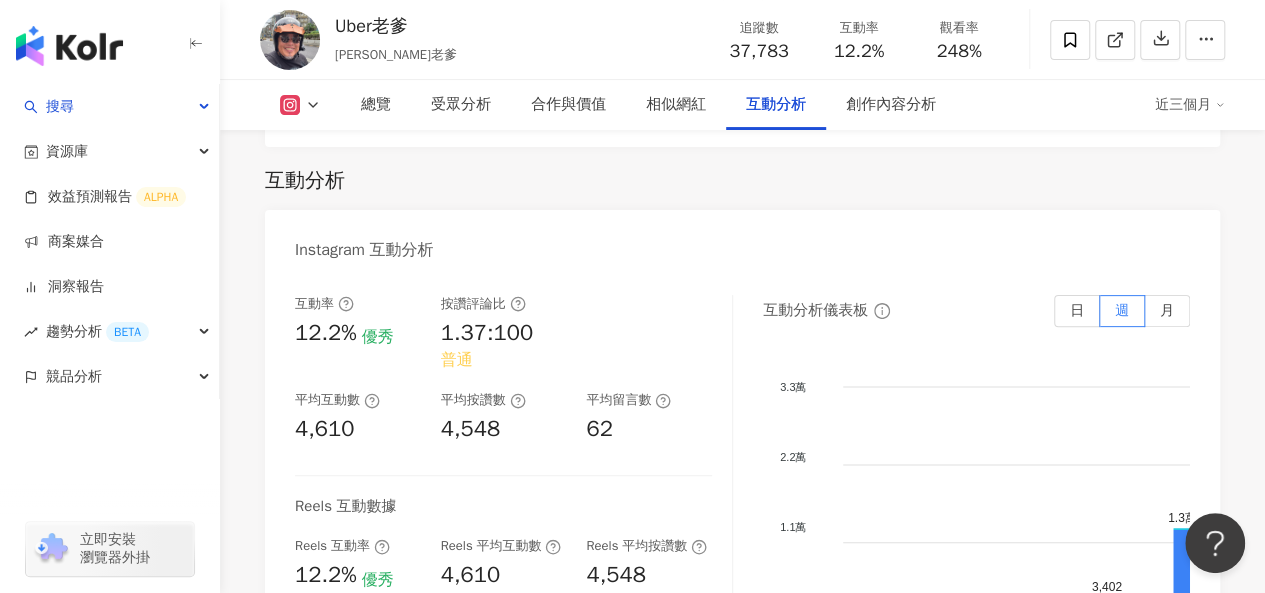 scroll, scrollTop: 4050, scrollLeft: 0, axis: vertical 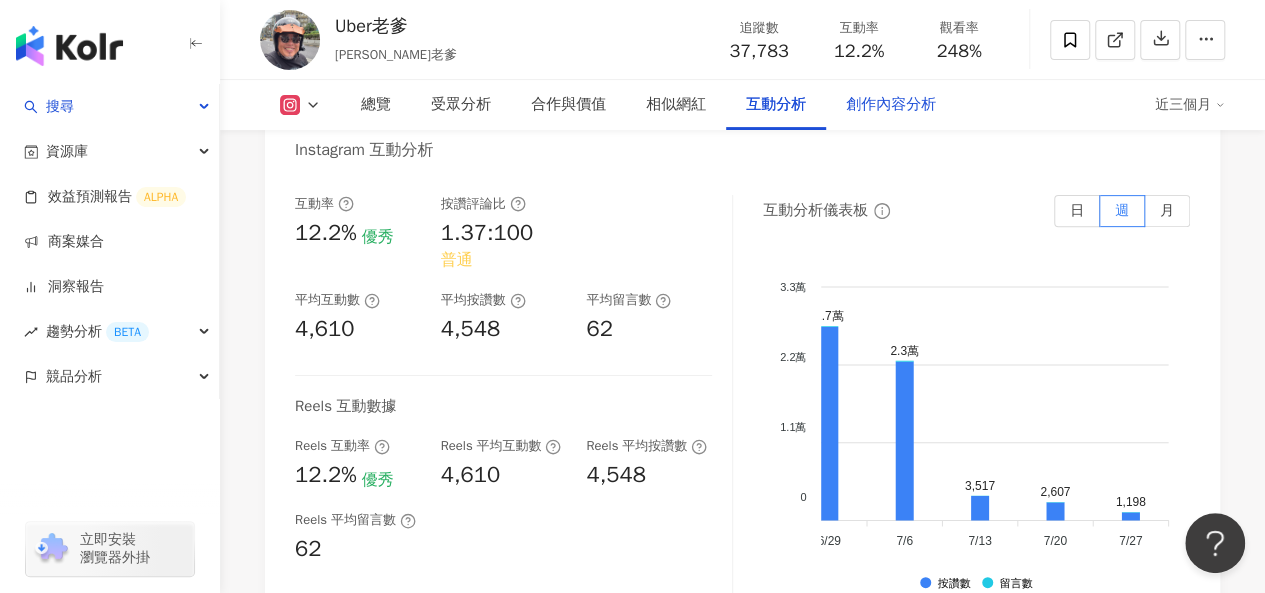 click on "創作內容分析" at bounding box center [891, 105] 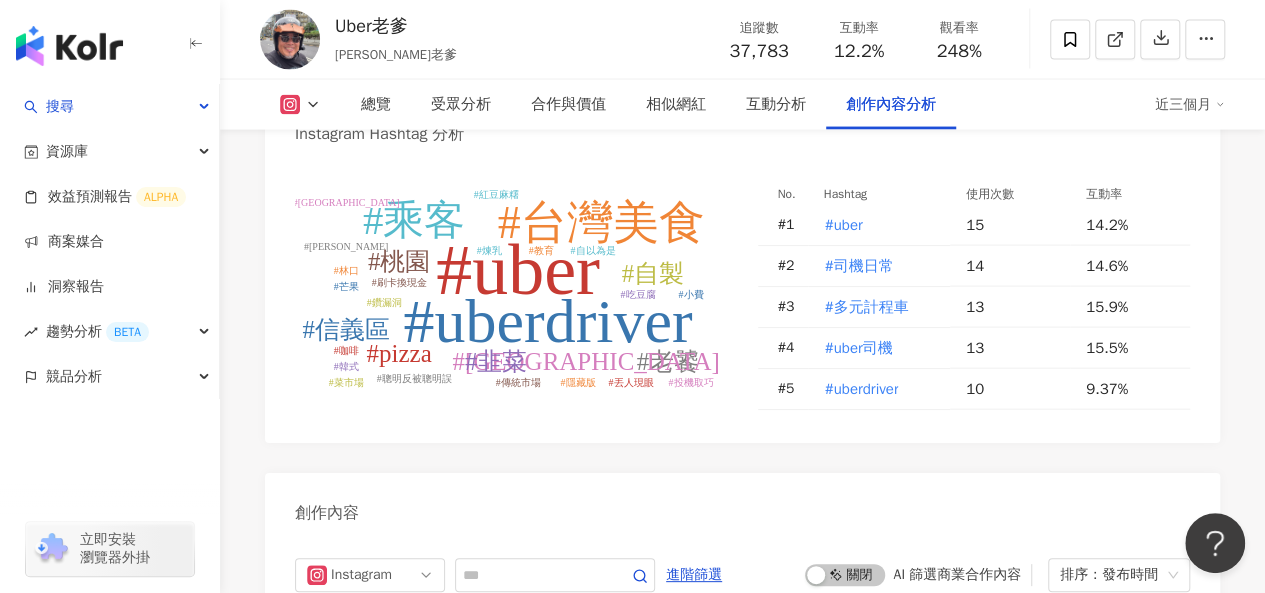 scroll, scrollTop: 5718, scrollLeft: 0, axis: vertical 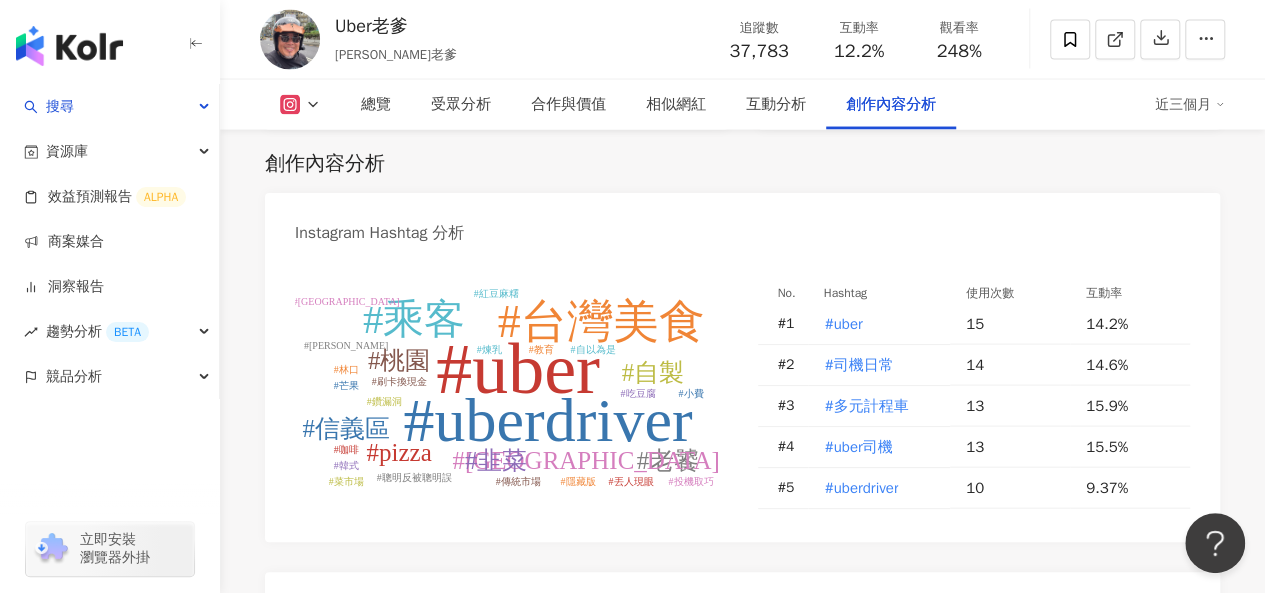 click 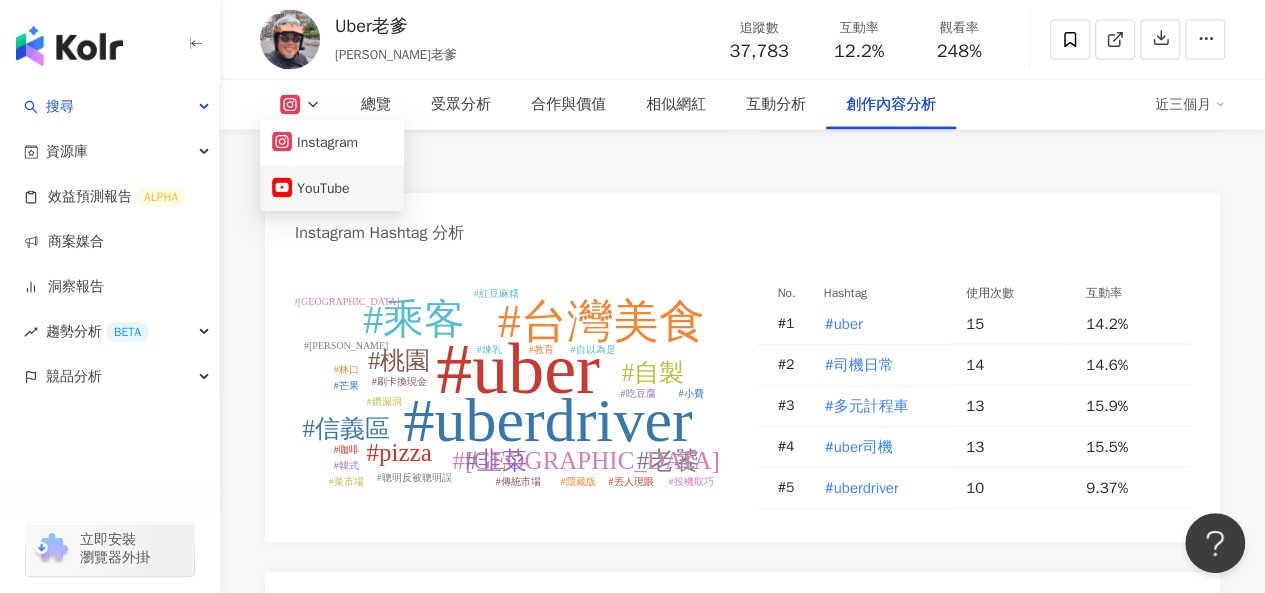 click on "YouTube" at bounding box center (332, 189) 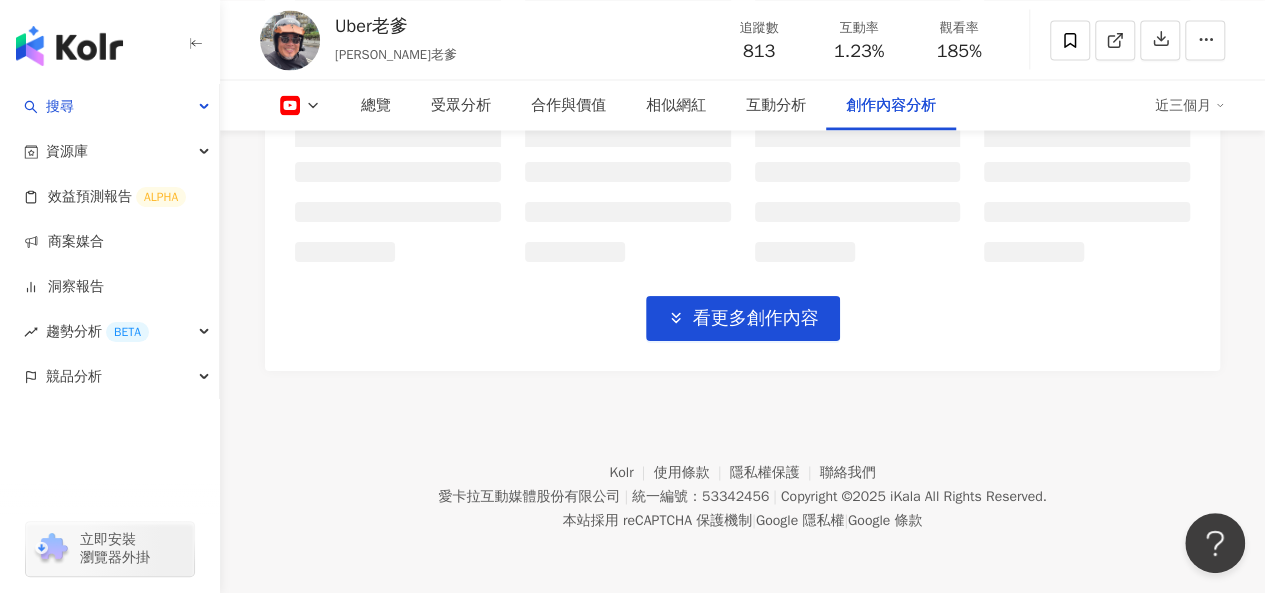scroll, scrollTop: 4918, scrollLeft: 0, axis: vertical 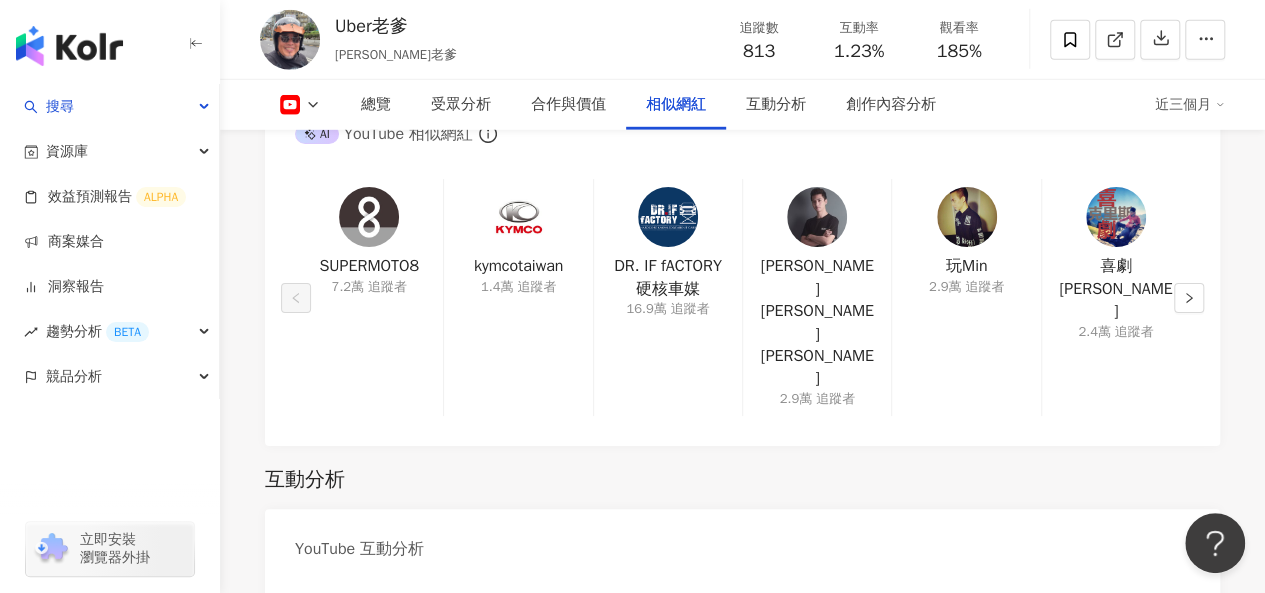 click 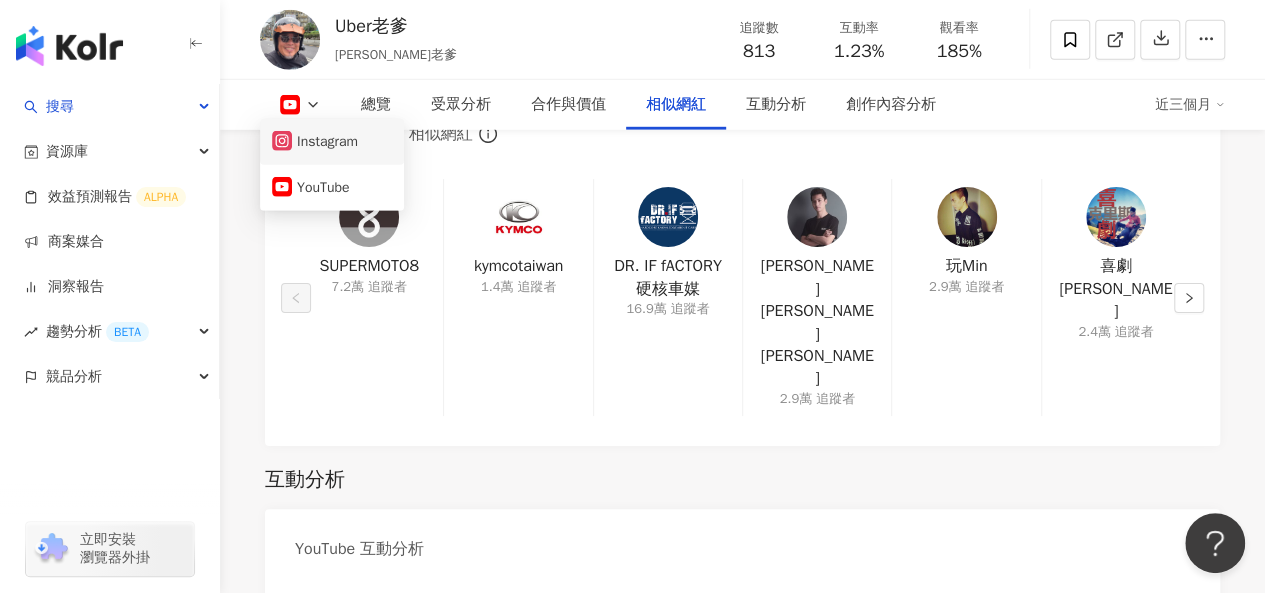 click on "Instagram" at bounding box center [332, 142] 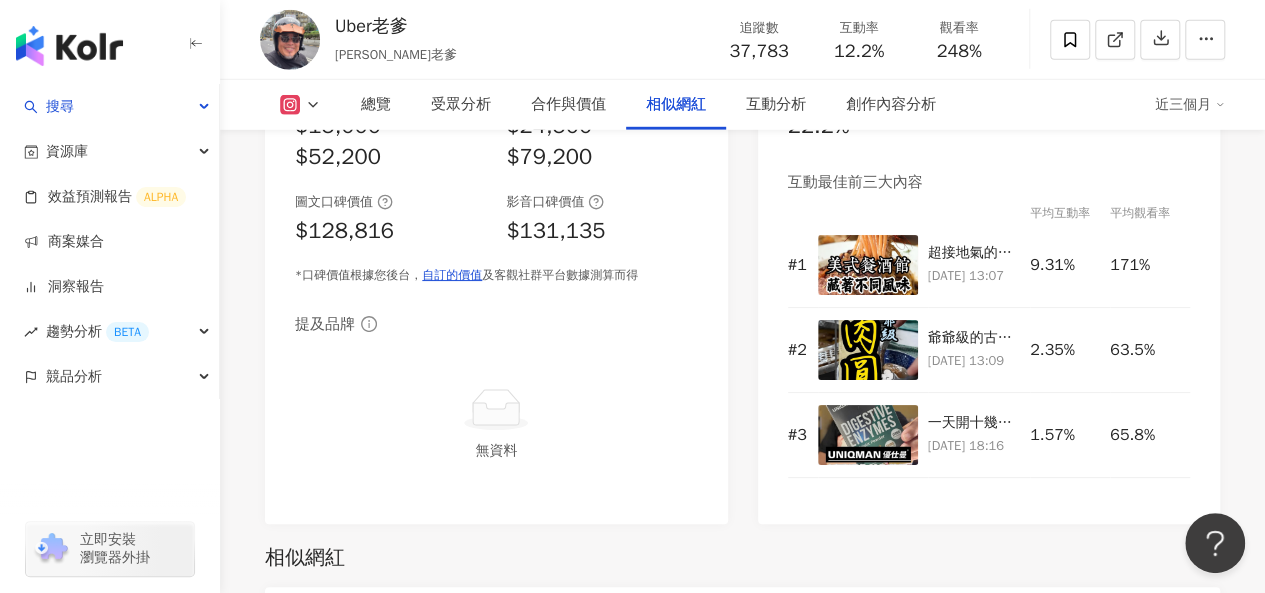 click on "Uber老爹 [PERSON_NAME]老爹 追蹤數 37,783 互動率 12.2% 觀看率 248%" at bounding box center [742, 39] 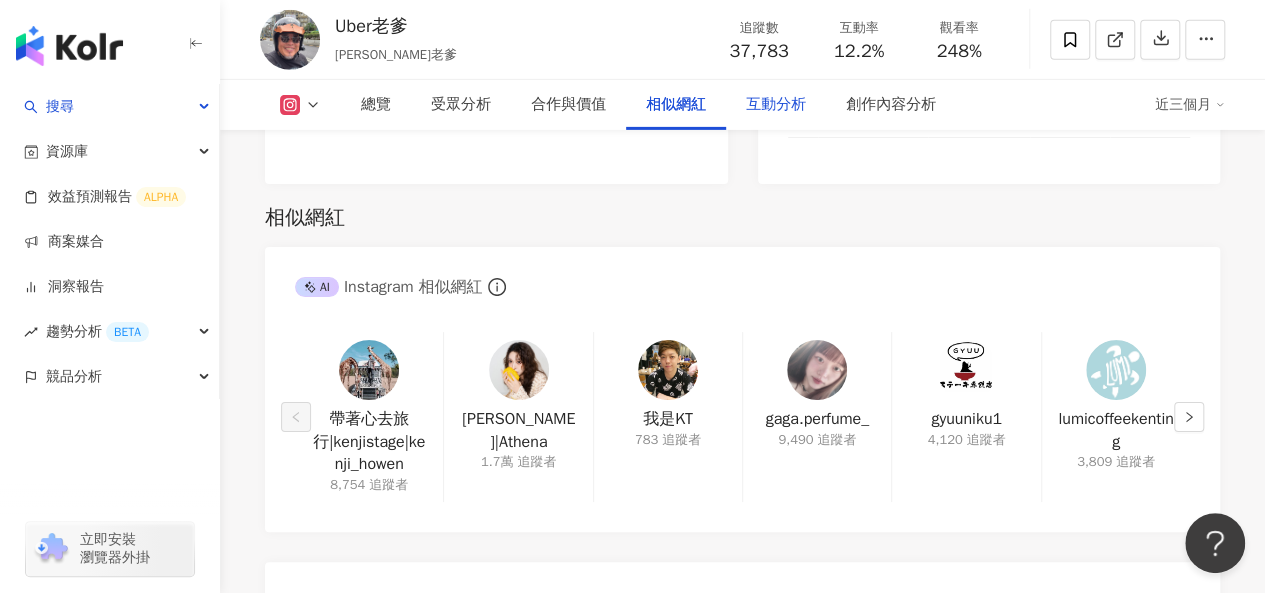 click on "互動分析" at bounding box center (776, 105) 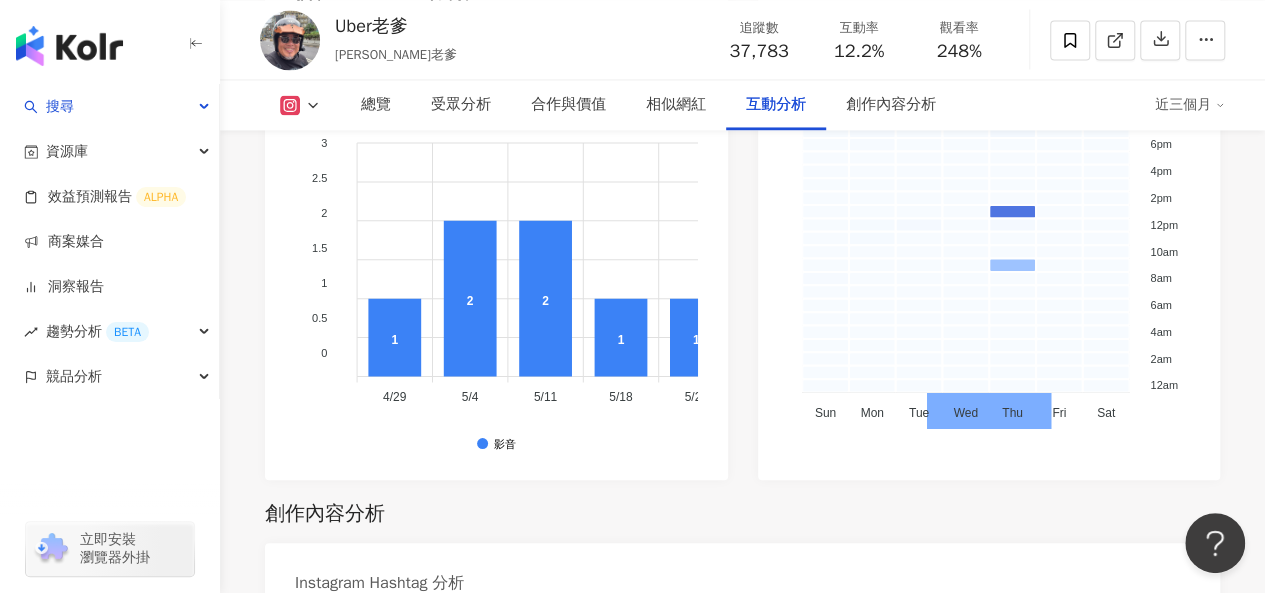 scroll, scrollTop: 5650, scrollLeft: 0, axis: vertical 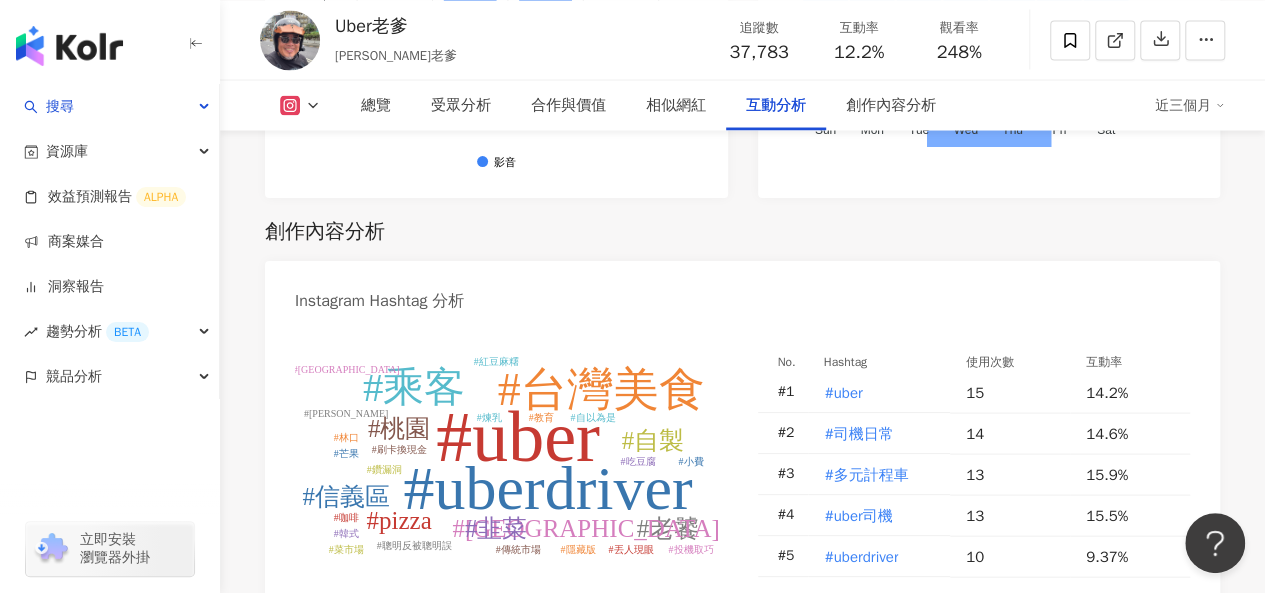 click on "創作內容分析" at bounding box center [742, 232] 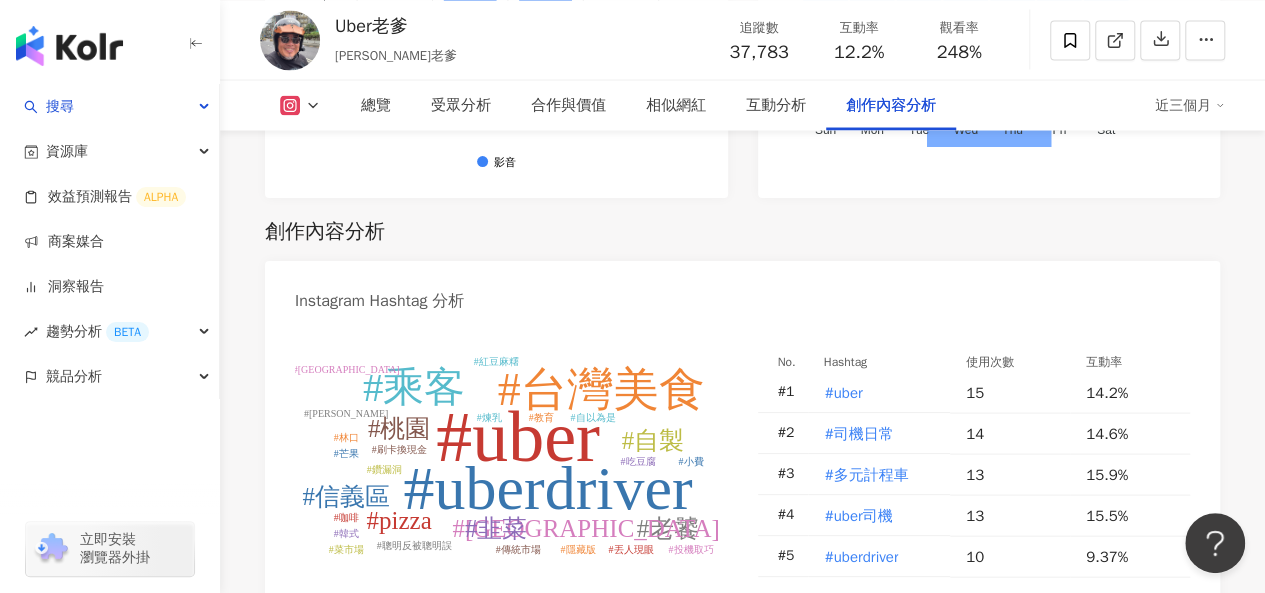 scroll, scrollTop: 5750, scrollLeft: 0, axis: vertical 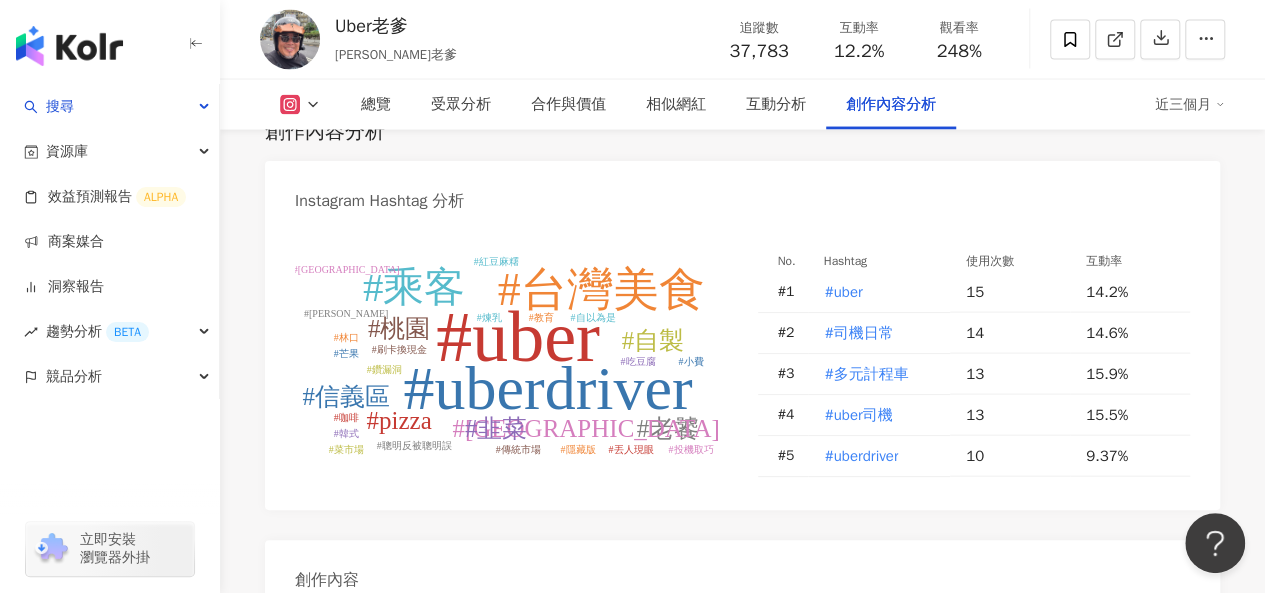 click on "Instagram Hashtag 分析 #uber #uberdriver #台灣美食 #乘客 #桃園 #自製 #老饕 #松山區 #韭菜 #pizza #信義區 #教育 #自以為是 #刷卡換現金 #鑽漏洞 #聰明反被聰明誤 #投機取巧 #吃豆腐 #丟人現眼 #小費 #隱藏版 #煉乳 #傳統市場 #菜市場 #雪花冰 #新北市 #韓式 #咖啡 #芒果 #林口 #紅豆麻糬 No. Hashtag 使用次數 互動率 # 1 #uber 15 14.2% # 2 #司機日常 14 14.6% # 3 #多元計程車 13 15.9% # 4 #uber司機 13 15.5% # 5 #uberdriver 10 9.37% 創作內容 Instagram 進階篩選 啟動 關閉 AI 篩選商業合作內容 排序：發布時間 共 84 筆 ，   條件： 預估觸及數：2.3萬 [DATE] 1,144 54 2.1萬 法政社會 預估觸及數：3.2萬 [DATE] 隱藏在都市叢林裡的水上樂園
🎰 Wabo Wabo 冒險水樂園
📌 [STREET_ADDRESS]
☎️ [US_EMPLOYER_IDENTIFICATION_NUMBER]
#uber #探險 #uber司機 #冒險樂園 #親子 #司機日常 #桃園 #uberdriver #充氣城堡 #快閃 #chill #乘客 #水上樂園 #剉冰 1,665 29 897" at bounding box center [742, 1051] 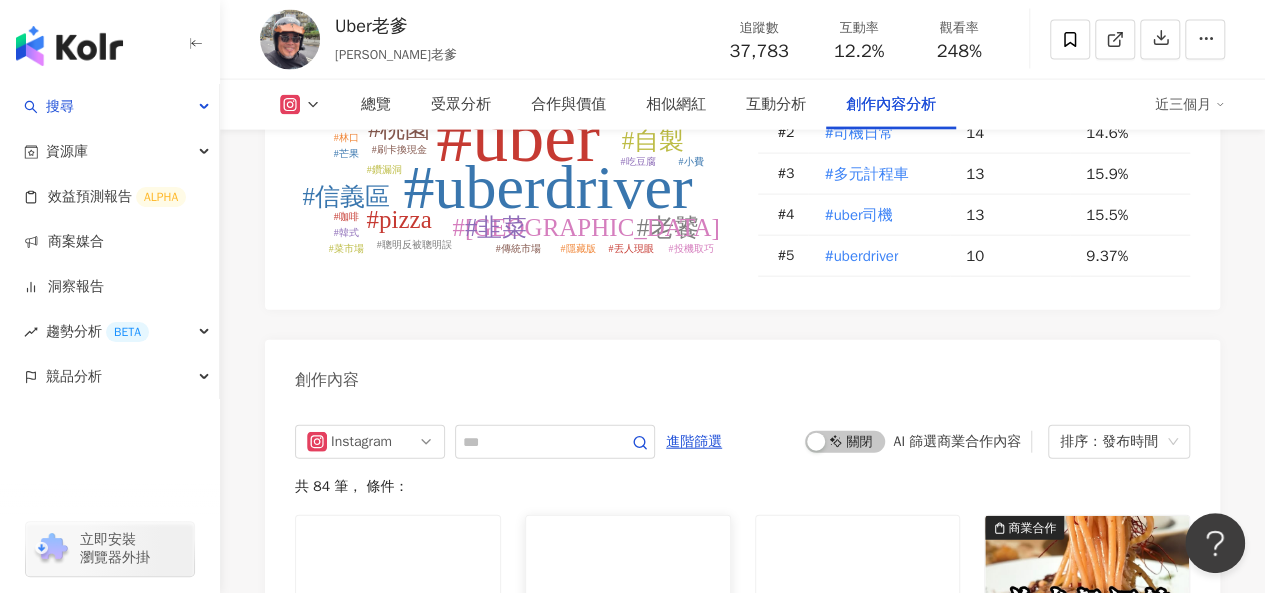 scroll, scrollTop: 6250, scrollLeft: 0, axis: vertical 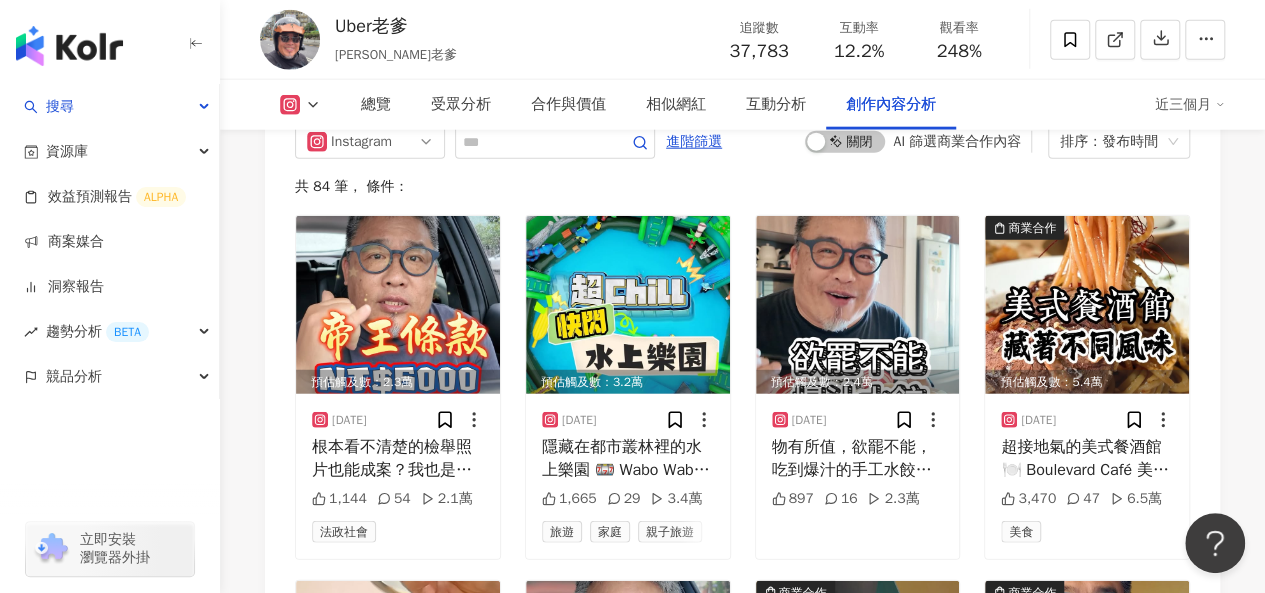 click on "預估觸及數：2.3萬 [DATE] 根本看不清楚的檢舉照片也能成案？我也是懵了！
#uber #帝王條款 #uber司機 #交通違規 #uberdriver #禮讓行人 #司機日常 #罰款 #多元計程車 #檢舉蟑螂 #無差別 #乘客 #錯誤 #惡法 #霸王條款 #行人穿越道 #斑馬線 #視線不佳 #滑手機 #警察 #不平等 #交通安全 #記點 #立法委員 1,144 54 2.1萬 法政社會 預估觸及數：3.2萬 [DATE] 隱藏在都市叢林裡的水上樂園
🎰 Wabo Wabo 冒險水樂園
📌 [STREET_ADDRESS]
☎️ [US_EMPLOYER_IDENTIFICATION_NUMBER]
#uber #探險 #uber司機 #冒險樂園 #親子 #司機日常 #桃園 #uberdriver #充氣城堡 #快閃 #chill #乘客 #水上樂園 #剉冰 1,665 29 3.4萬 旅遊 家庭 親子旅遊 預估觸及數：2.4萬 [DATE] 897 16 2.3萬 商業合作 預估觸及數：5.4萬 [DATE] 3,470 47 6.5萬 美食 預估觸及數：36.1萬 [DATE] 2.2萬 158 49.4萬 美食 飲料 甜點 預估觸及數：31.9萬 [DATE] 2.7萬 121 43.6萬 法政社會 7" at bounding box center (742, 781) 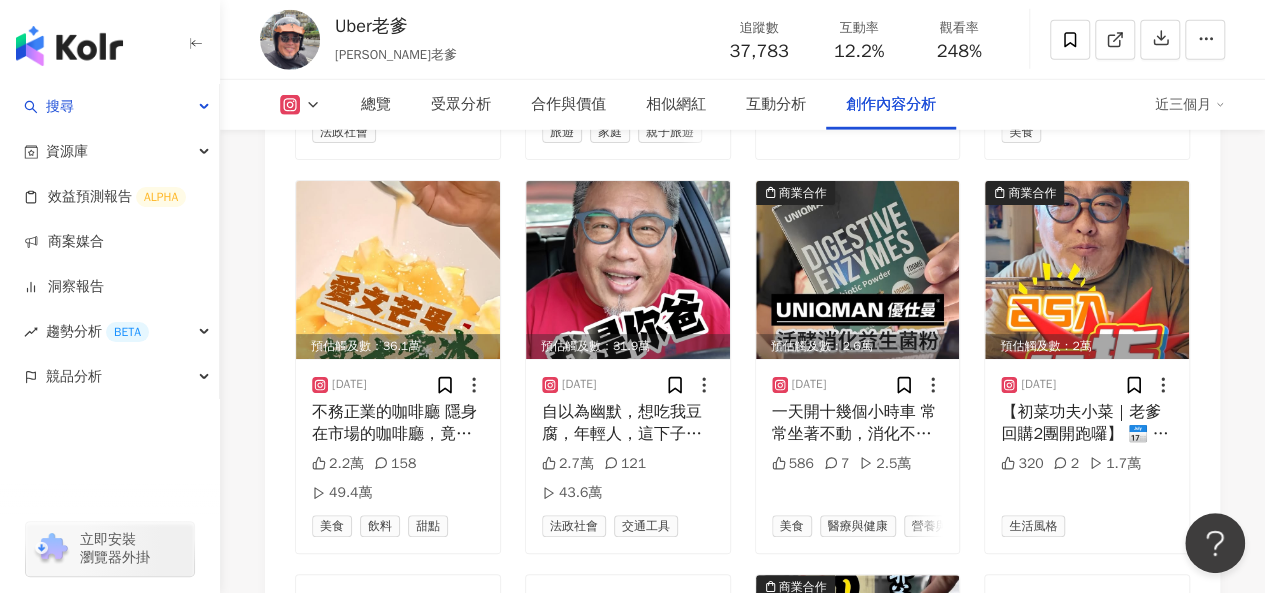 scroll, scrollTop: 6650, scrollLeft: 0, axis: vertical 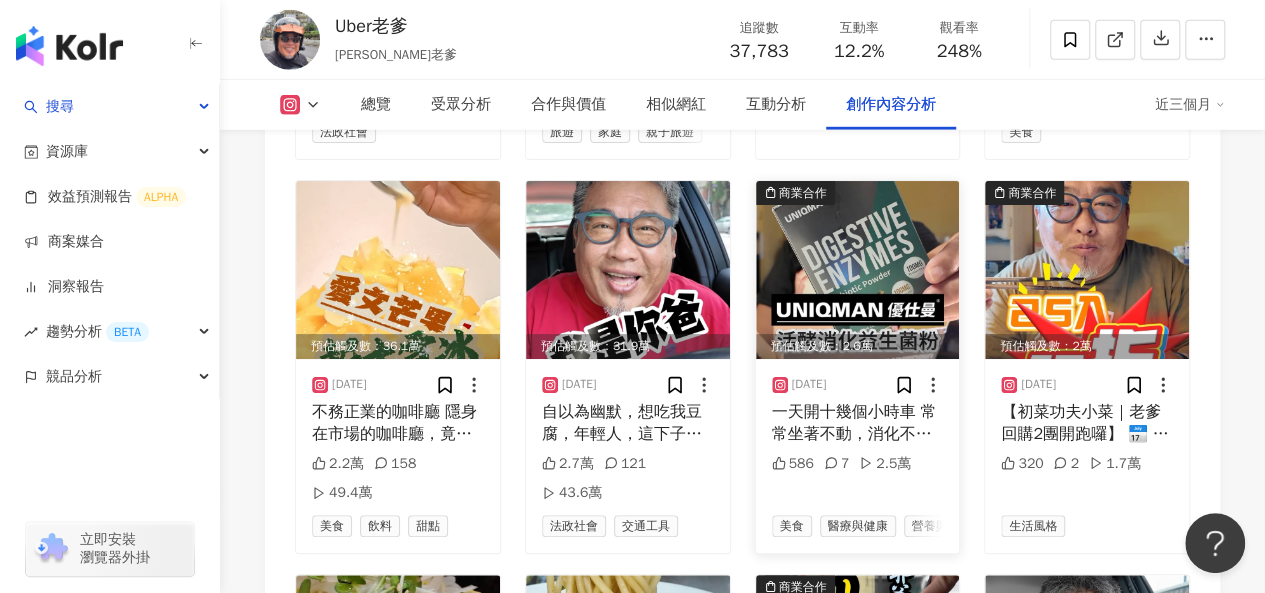 click at bounding box center (858, 270) 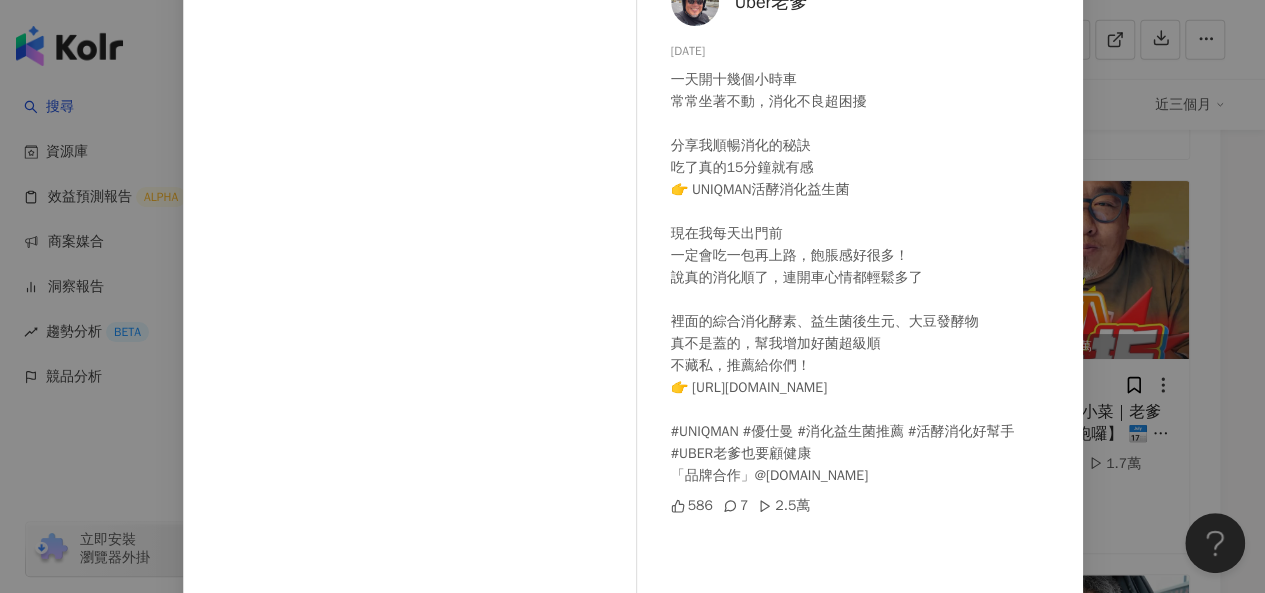 scroll, scrollTop: 304, scrollLeft: 0, axis: vertical 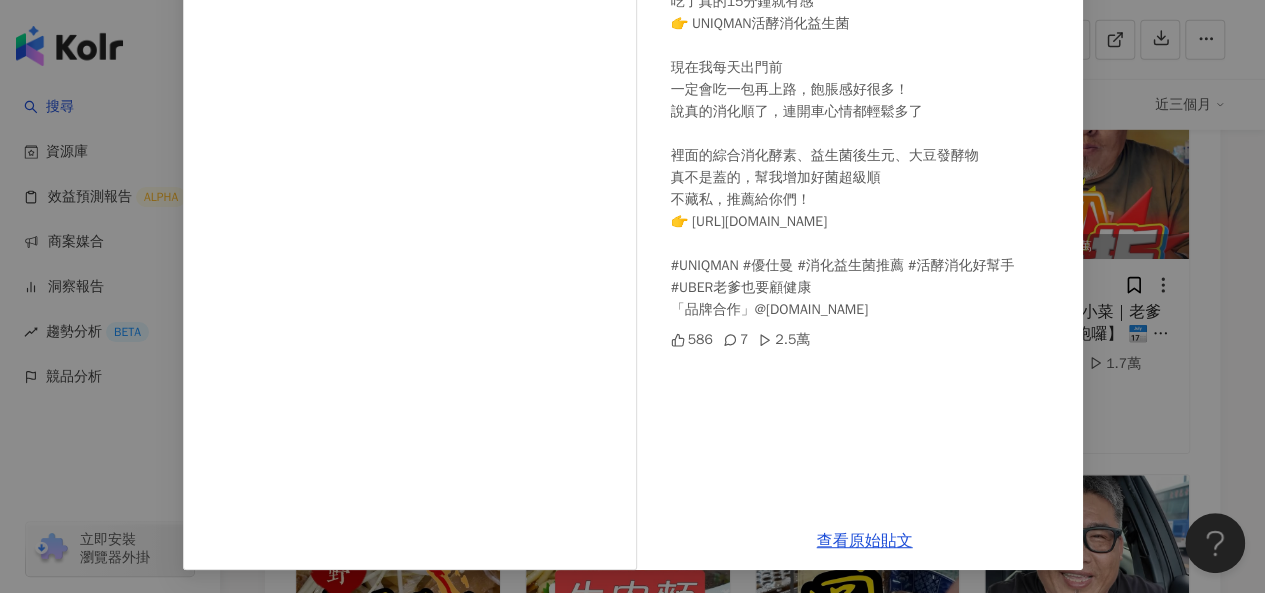 drag, startPoint x: 756, startPoint y: 312, endPoint x: 825, endPoint y: 312, distance: 69 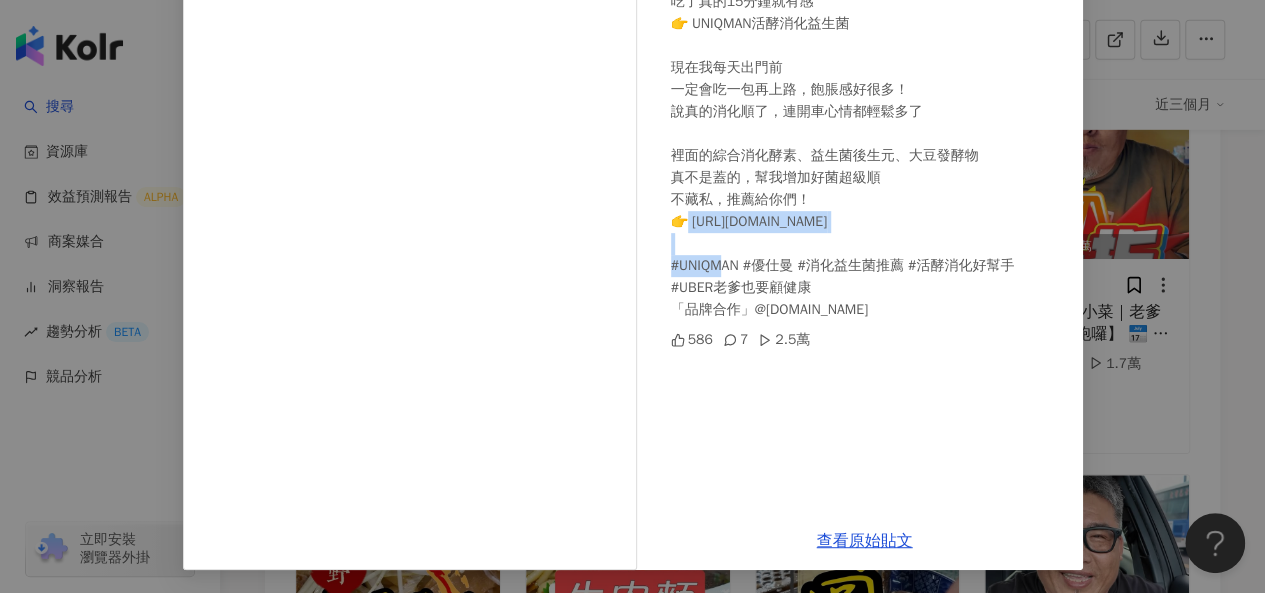 drag, startPoint x: 682, startPoint y: 221, endPoint x: 883, endPoint y: 222, distance: 201.00249 